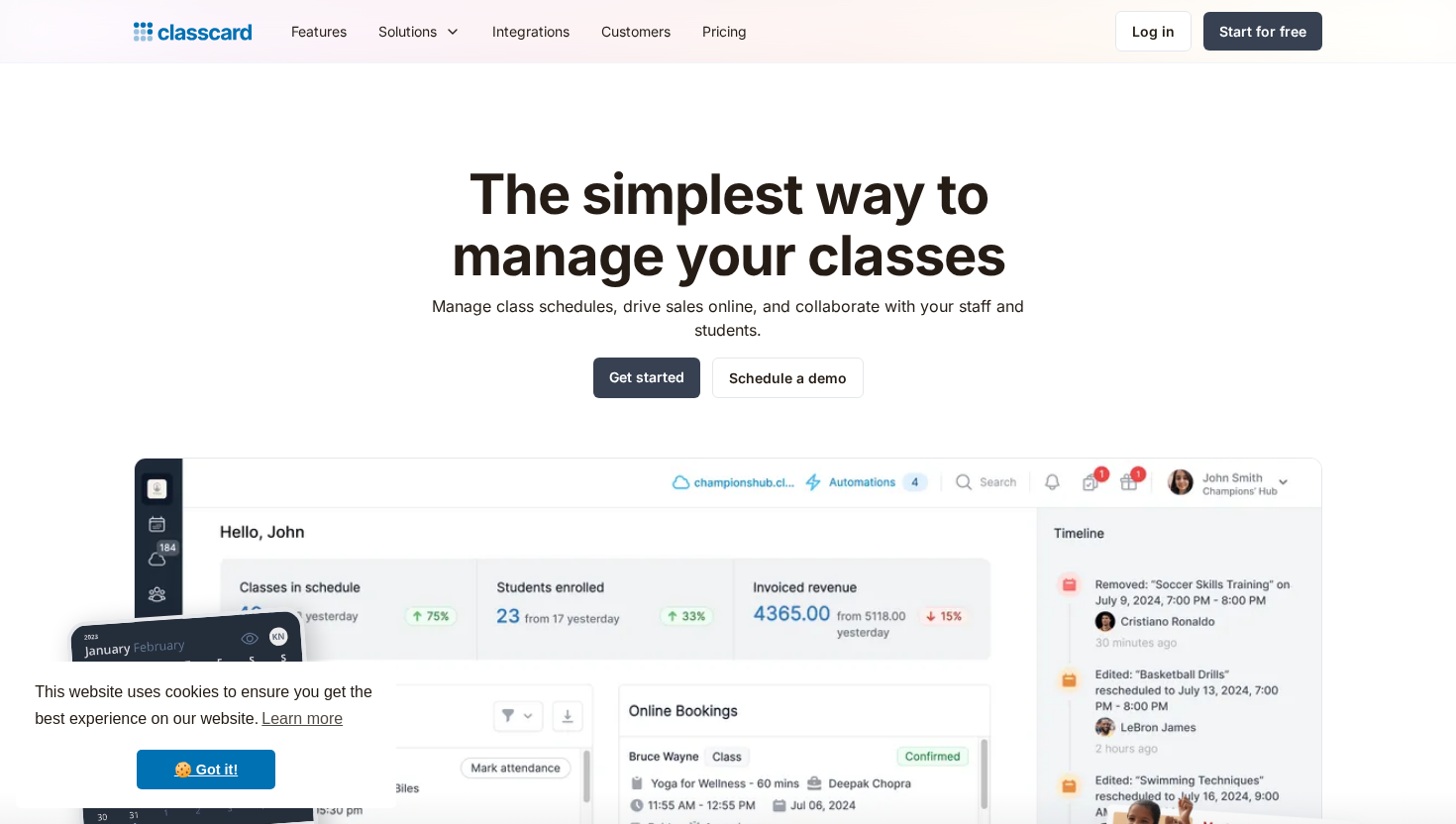 scroll, scrollTop: 0, scrollLeft: 0, axis: both 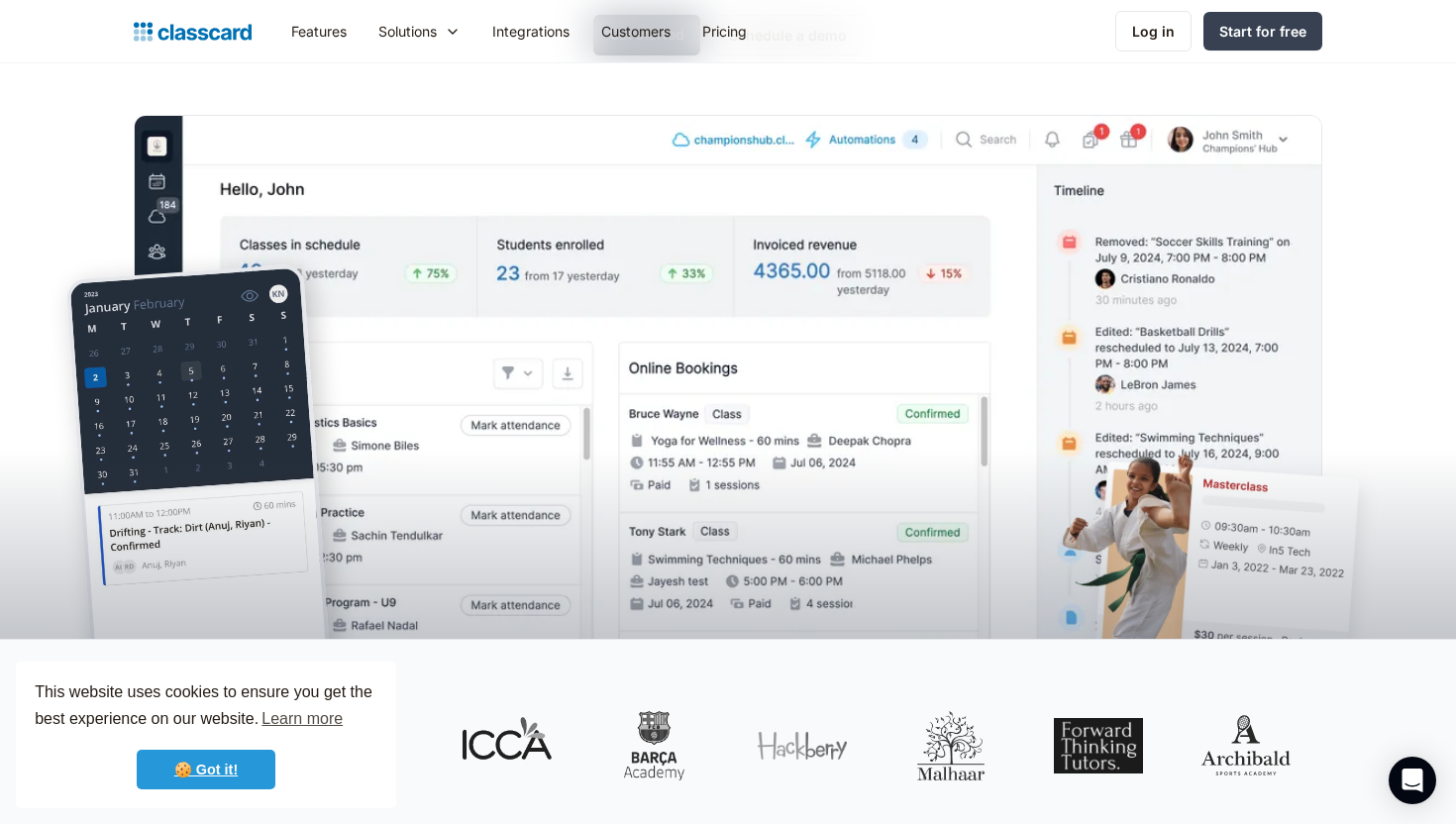 click on "🍪 Got it!" at bounding box center (206, 770) 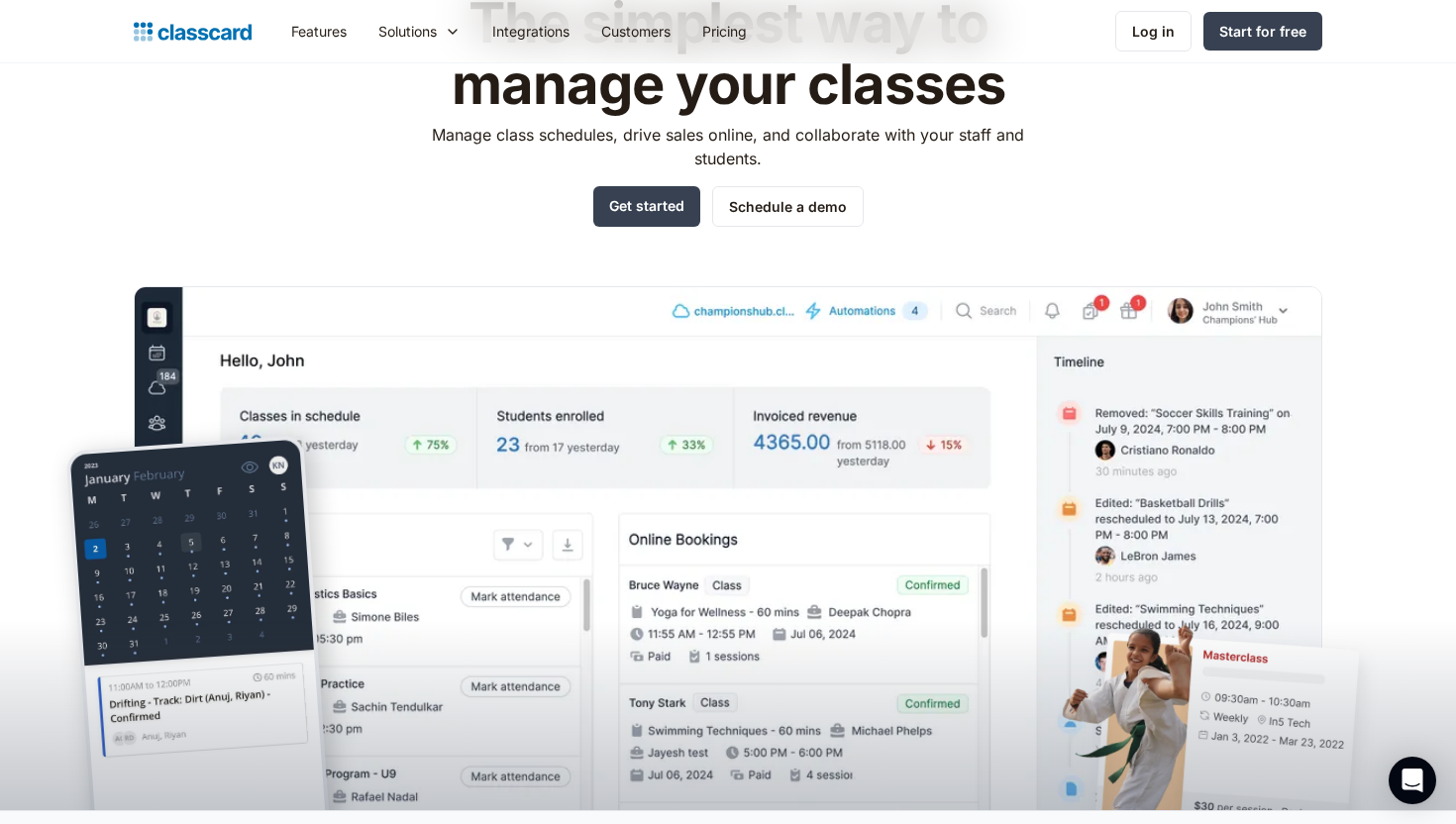 scroll, scrollTop: 0, scrollLeft: 0, axis: both 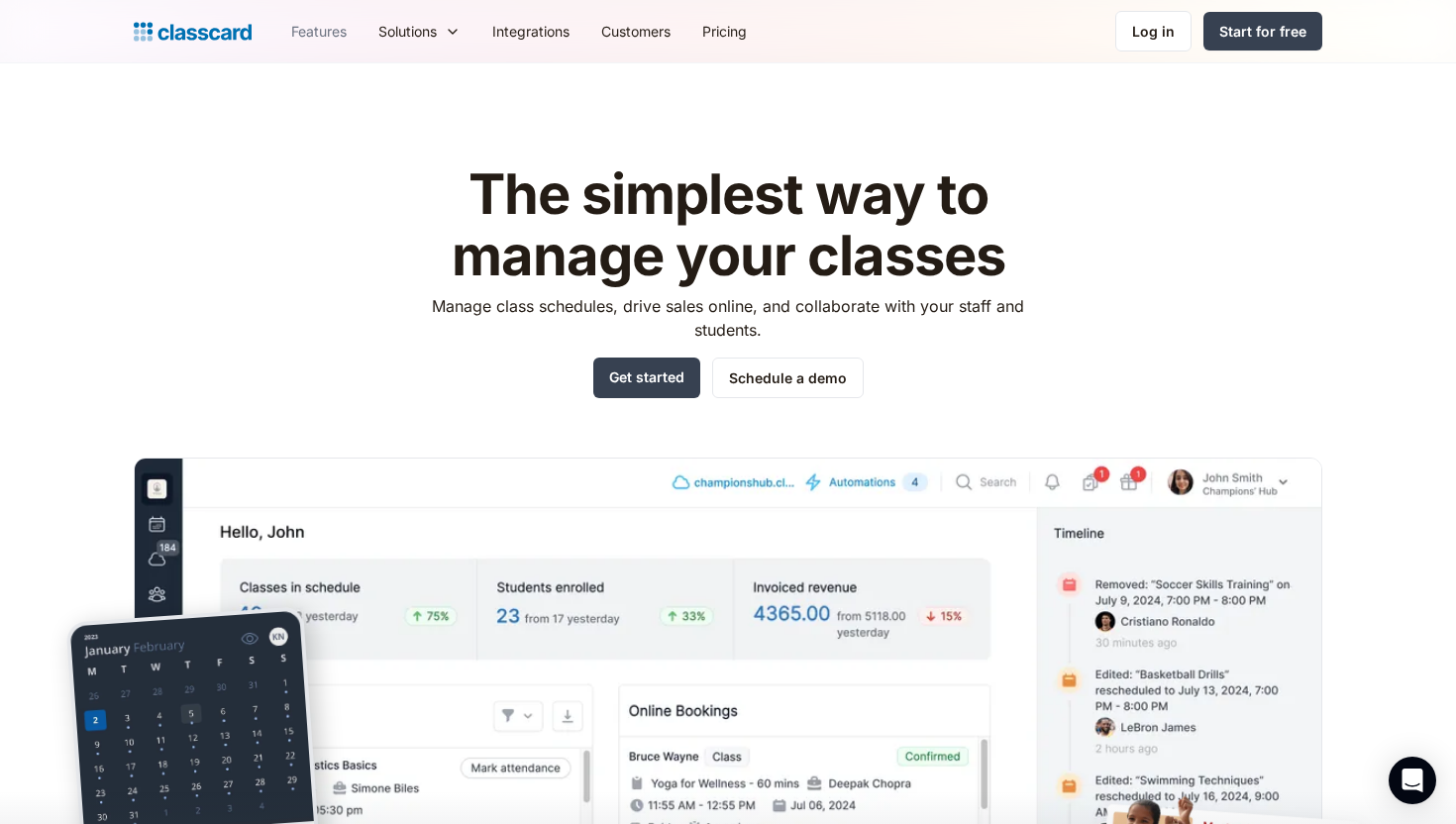 click on "Features" at bounding box center [319, 31] 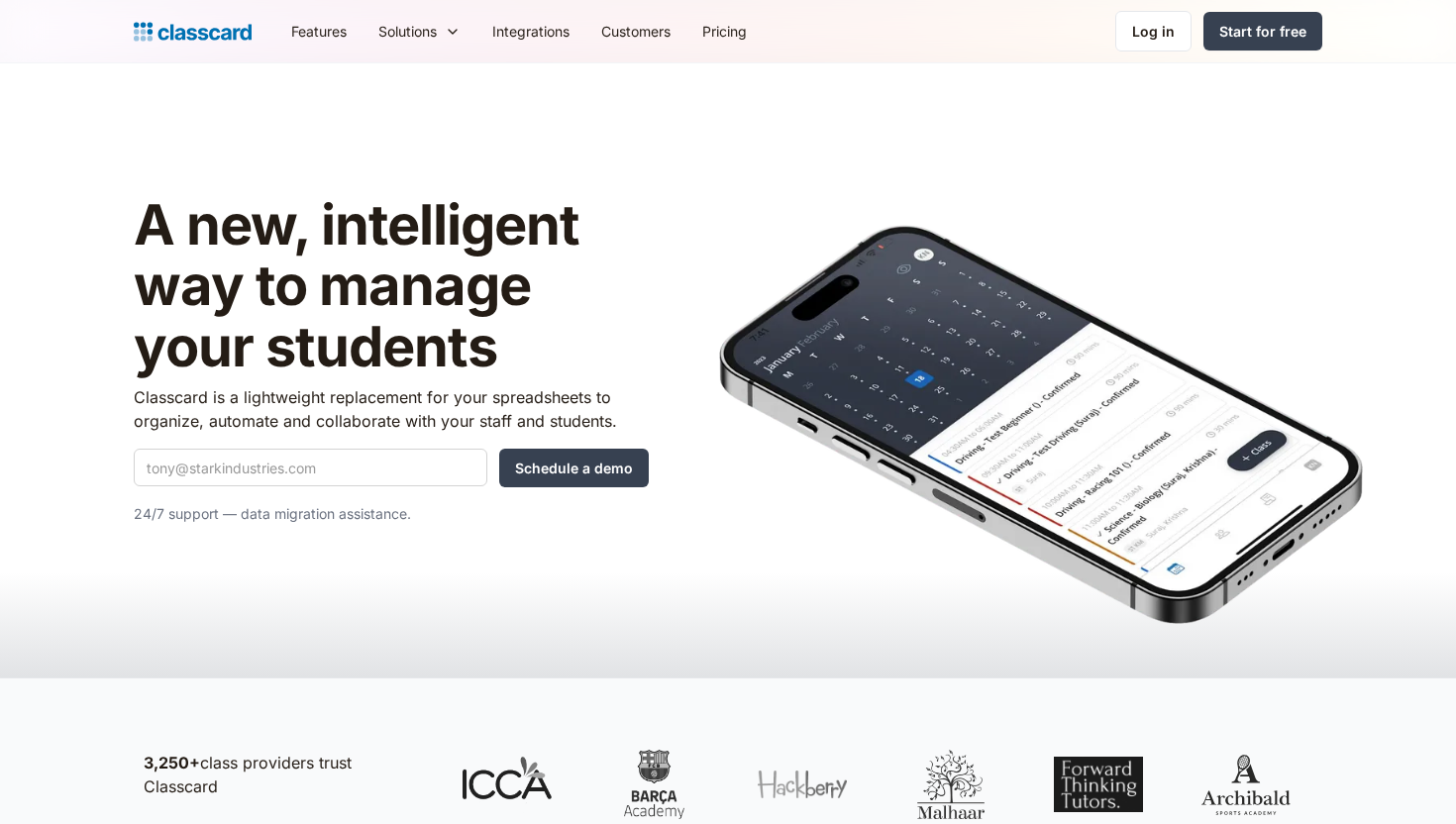 scroll, scrollTop: 0, scrollLeft: 0, axis: both 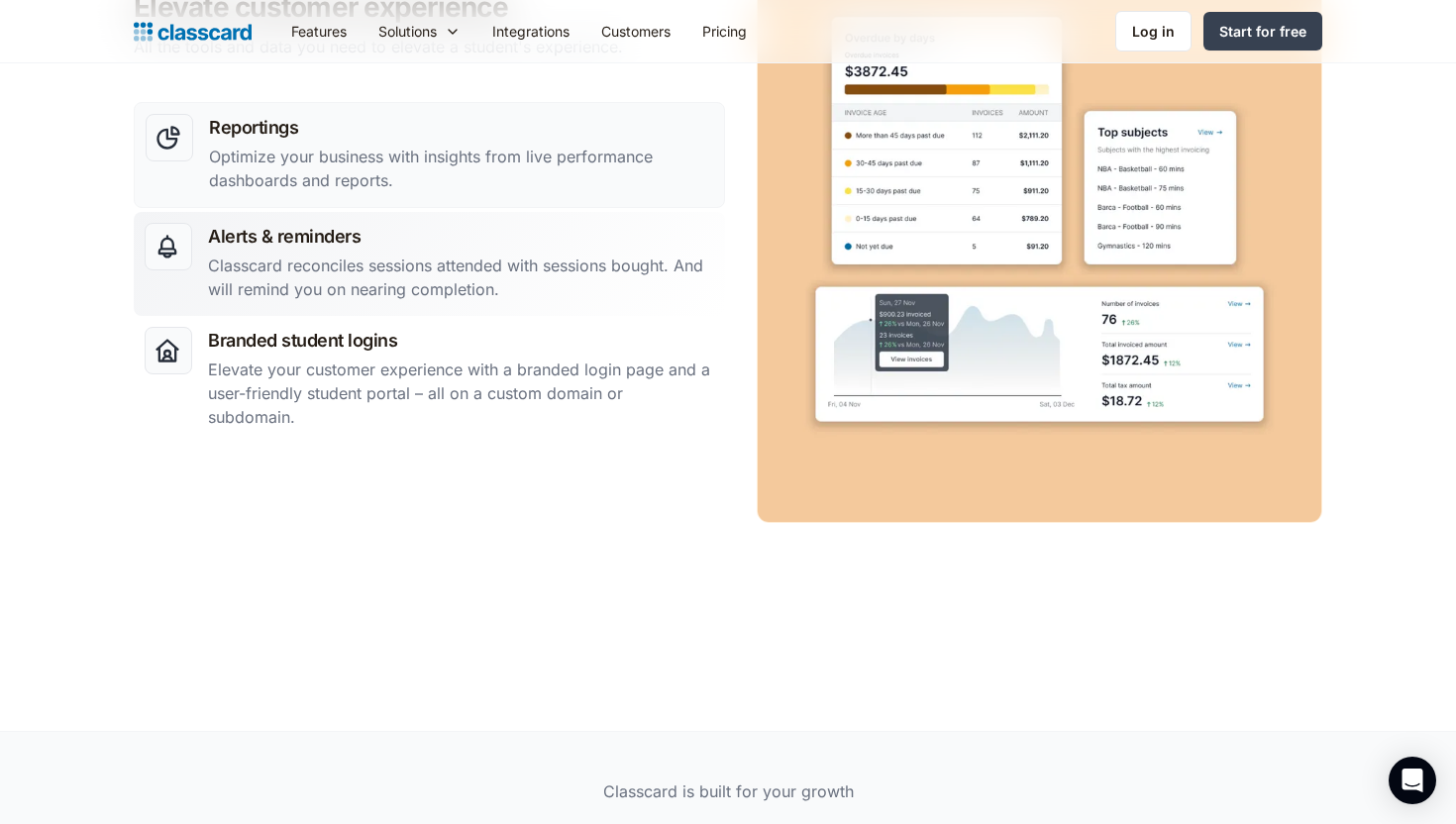 click on "Classcard reconciles sessions attended with sessions bought. And will remind you on nearing completion." at bounding box center (461, 277) 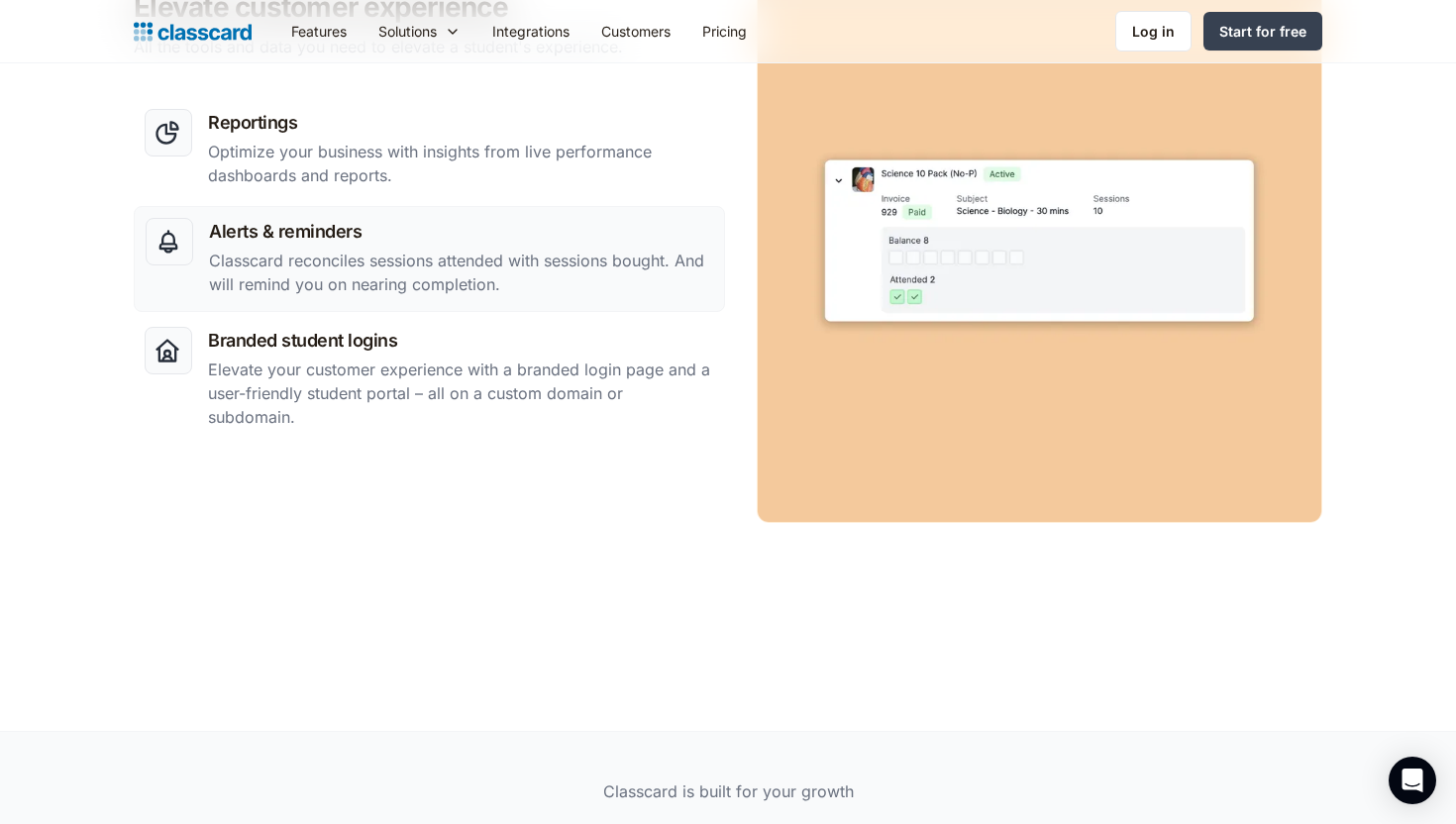 click on "Reportings Optimize your business with insights from live performance dashboards and reports. Alerts & reminders Classcard reconciles sessions attended with sessions bought. And will remind you on nearing completion. Branded student logins Elevate your customer experience with a branded login page and a user-friendly student portal – all on a custom domain or subdomain." at bounding box center (429, -1267) 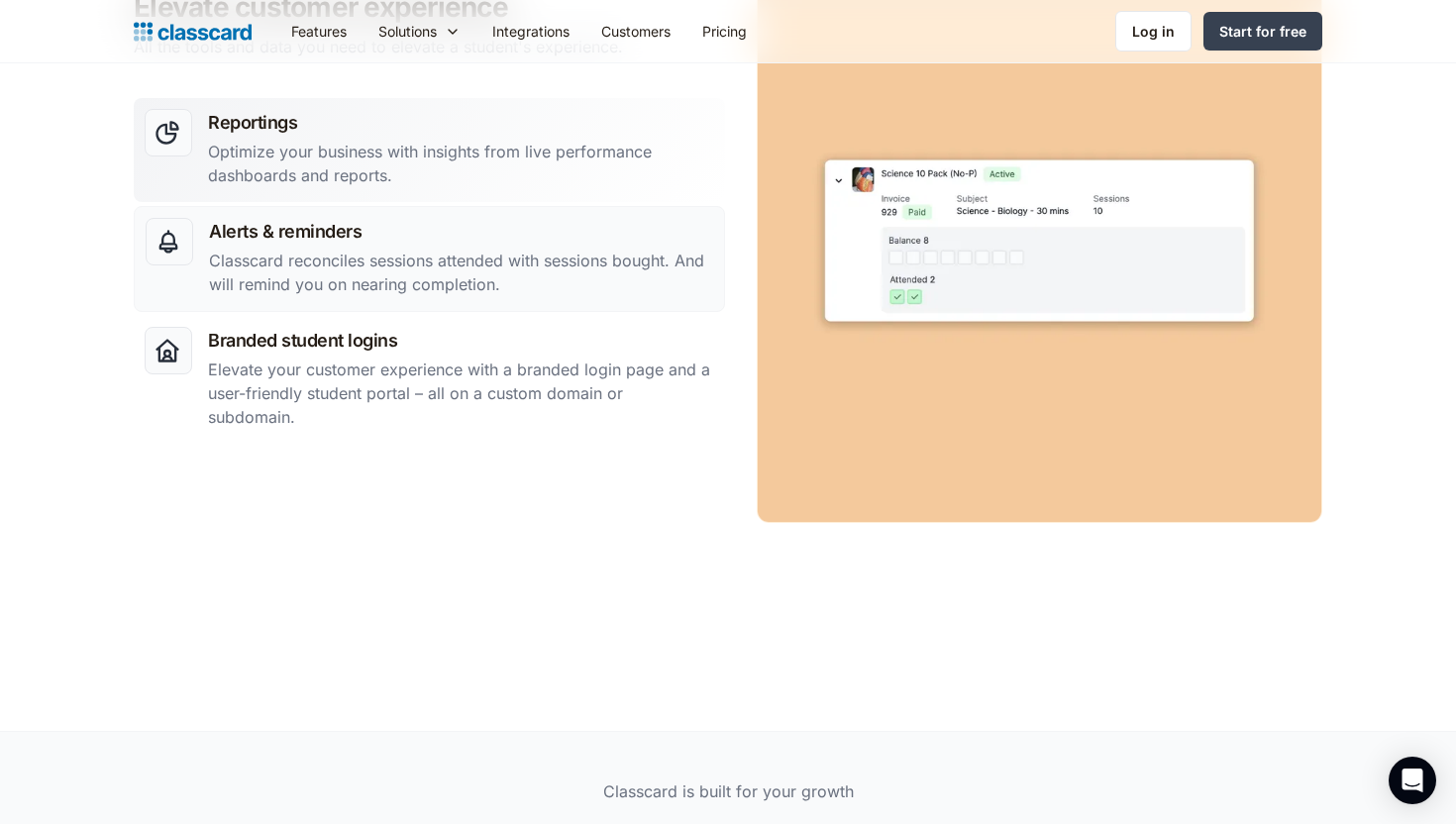 click on "Optimize your business with insights from live performance dashboards and reports." at bounding box center [461, 163] 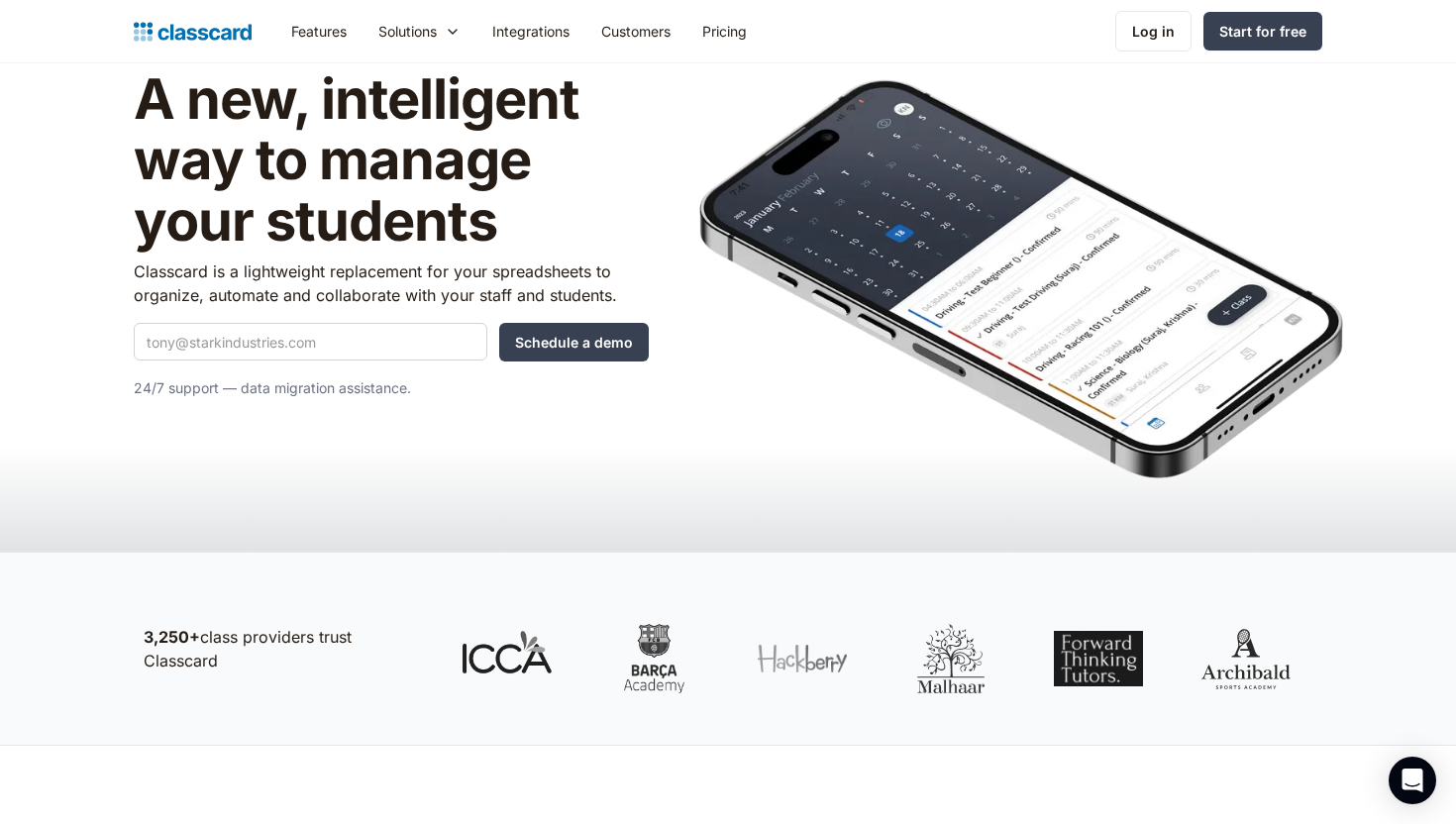 scroll, scrollTop: 0, scrollLeft: 0, axis: both 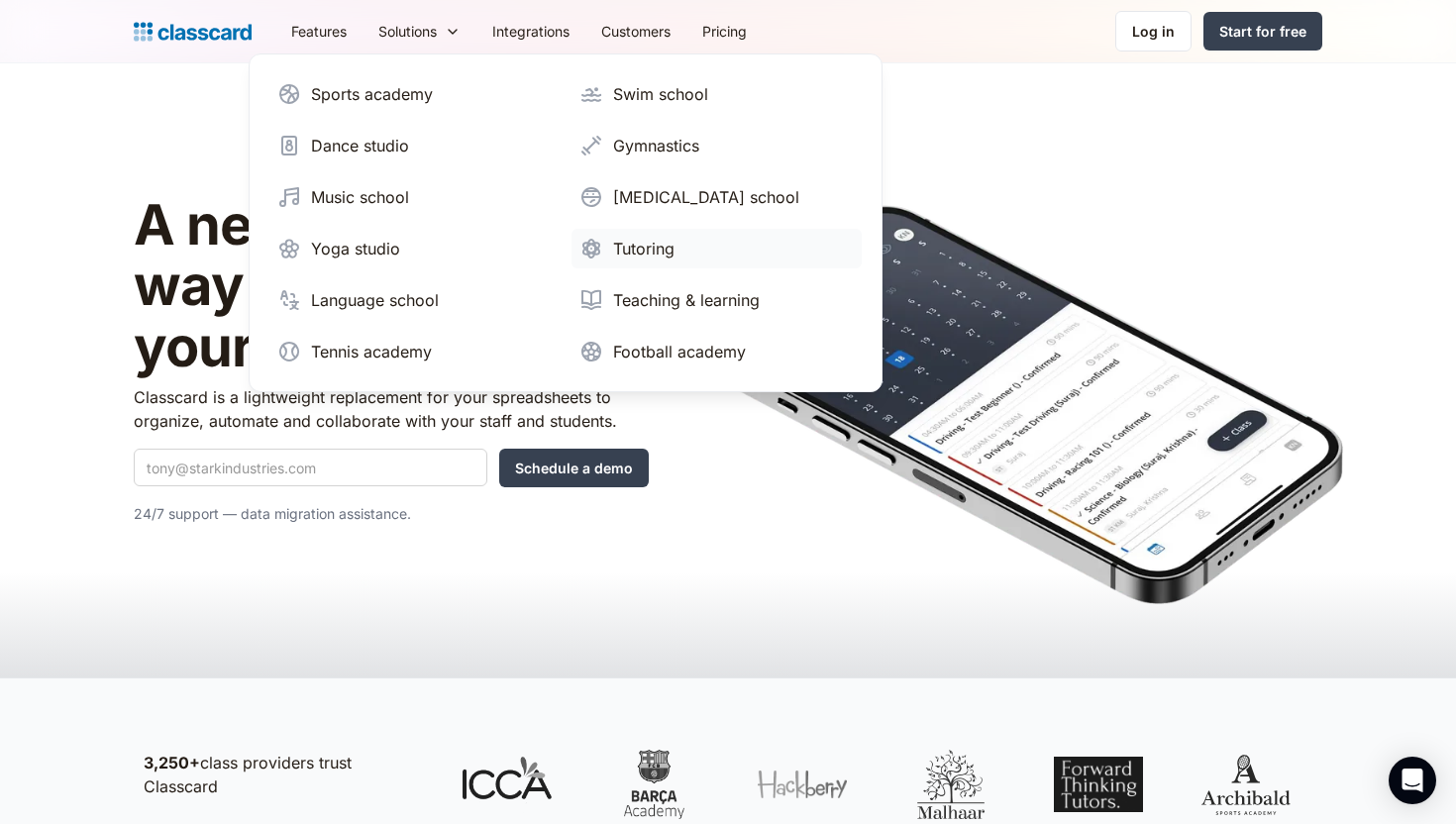 click on "Tutoring" at bounding box center (716, 249) 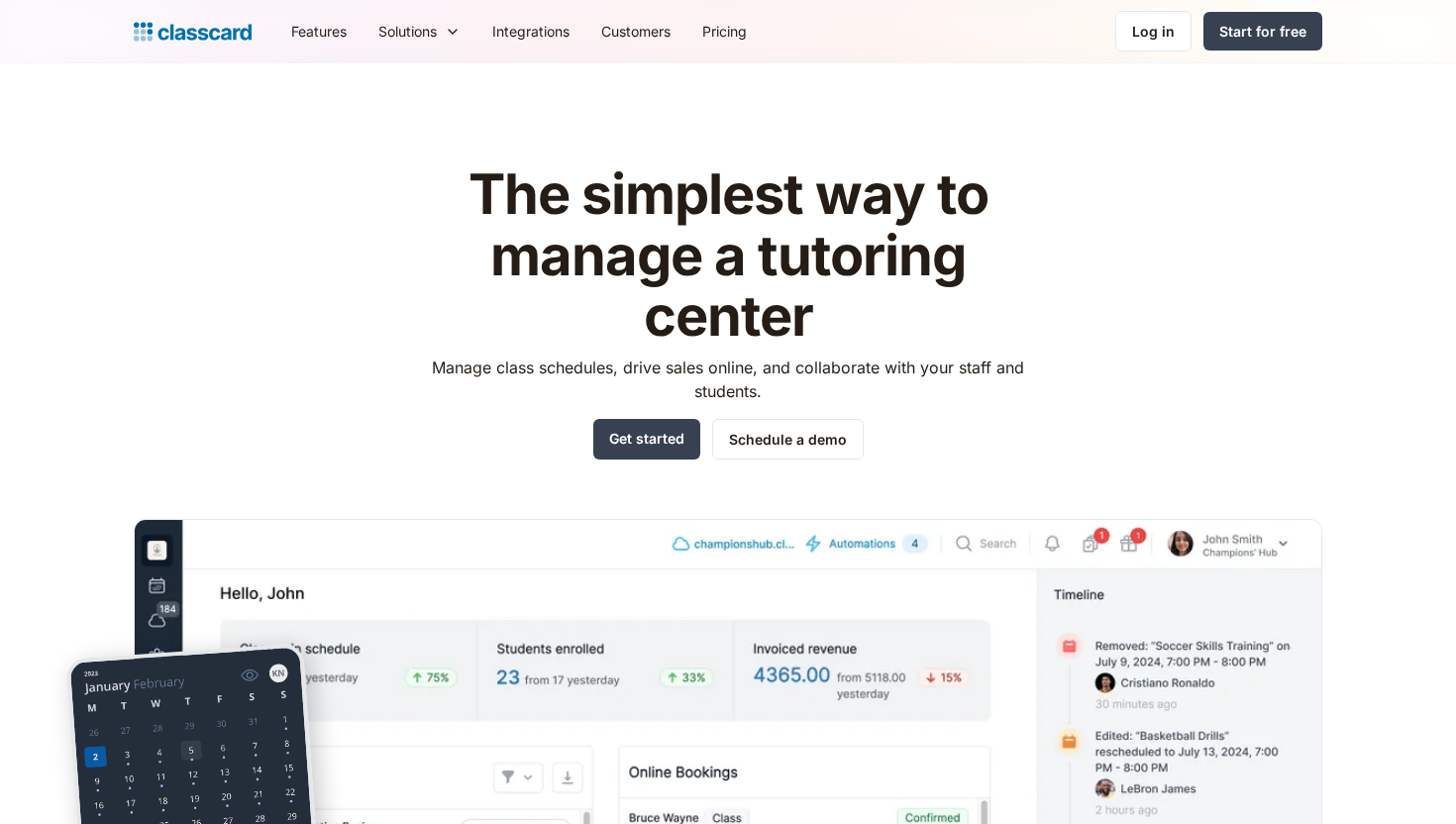 scroll, scrollTop: 0, scrollLeft: 0, axis: both 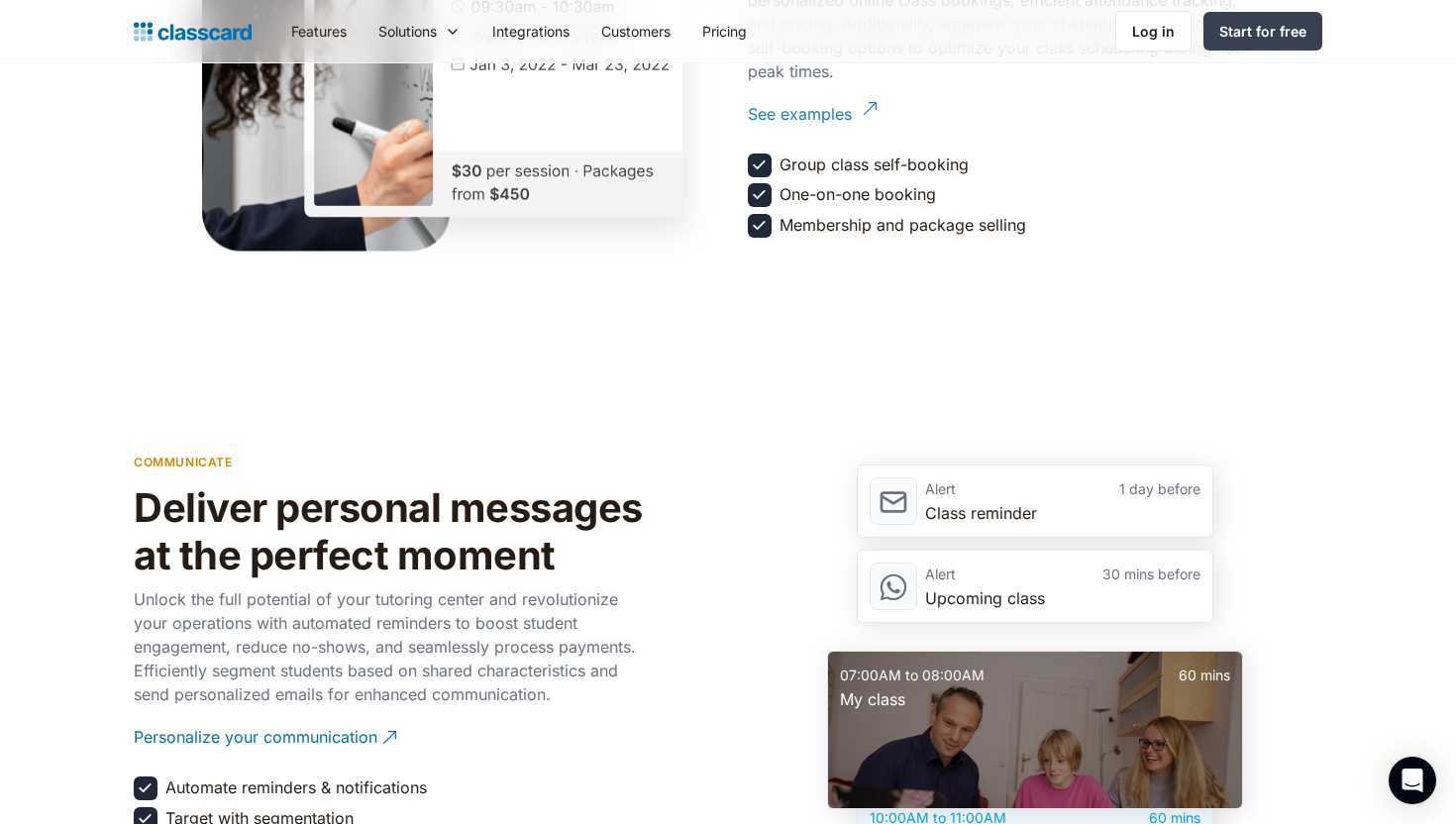 click on "See examples" at bounding box center [799, 106] 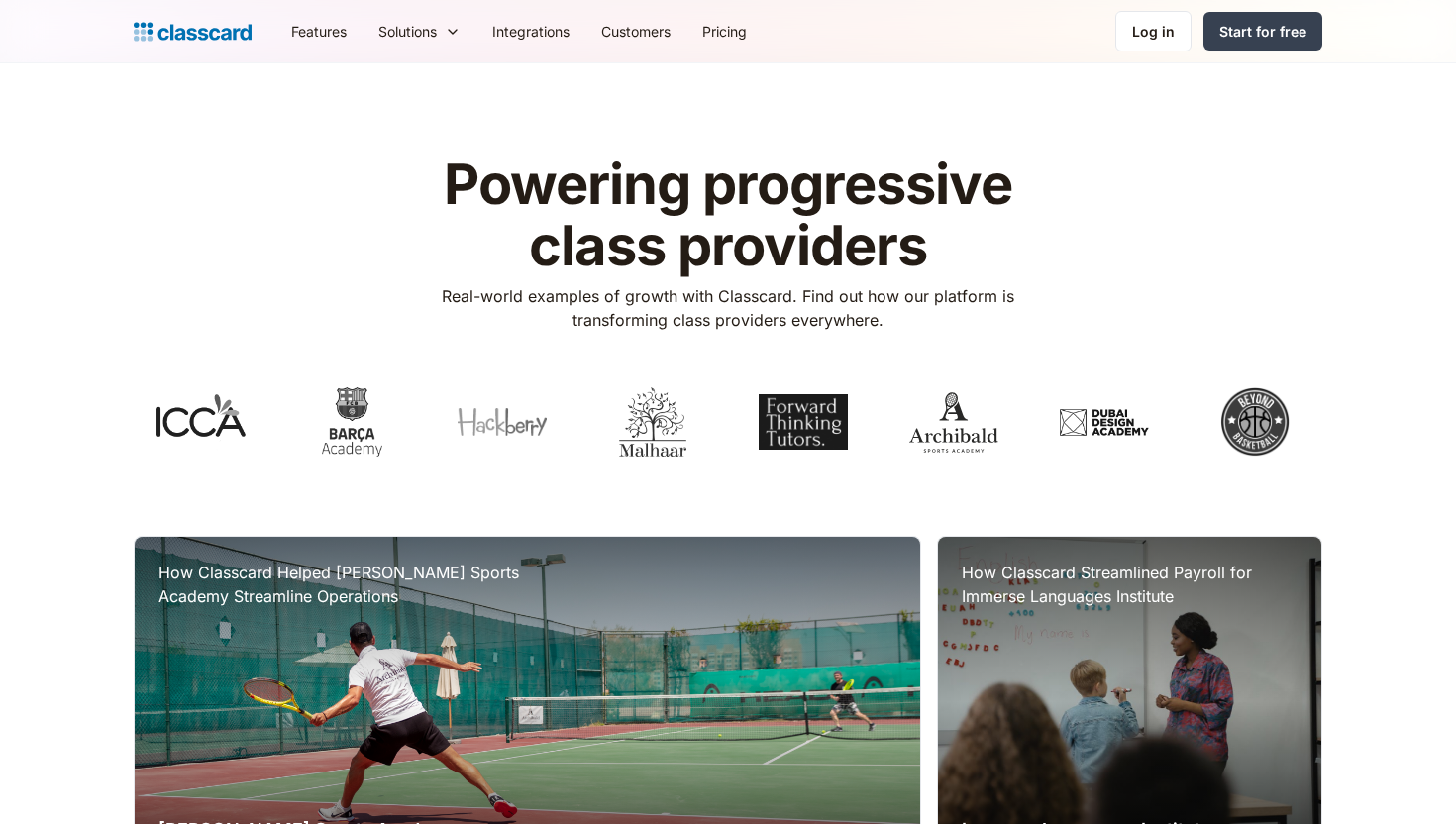 scroll, scrollTop: 0, scrollLeft: 0, axis: both 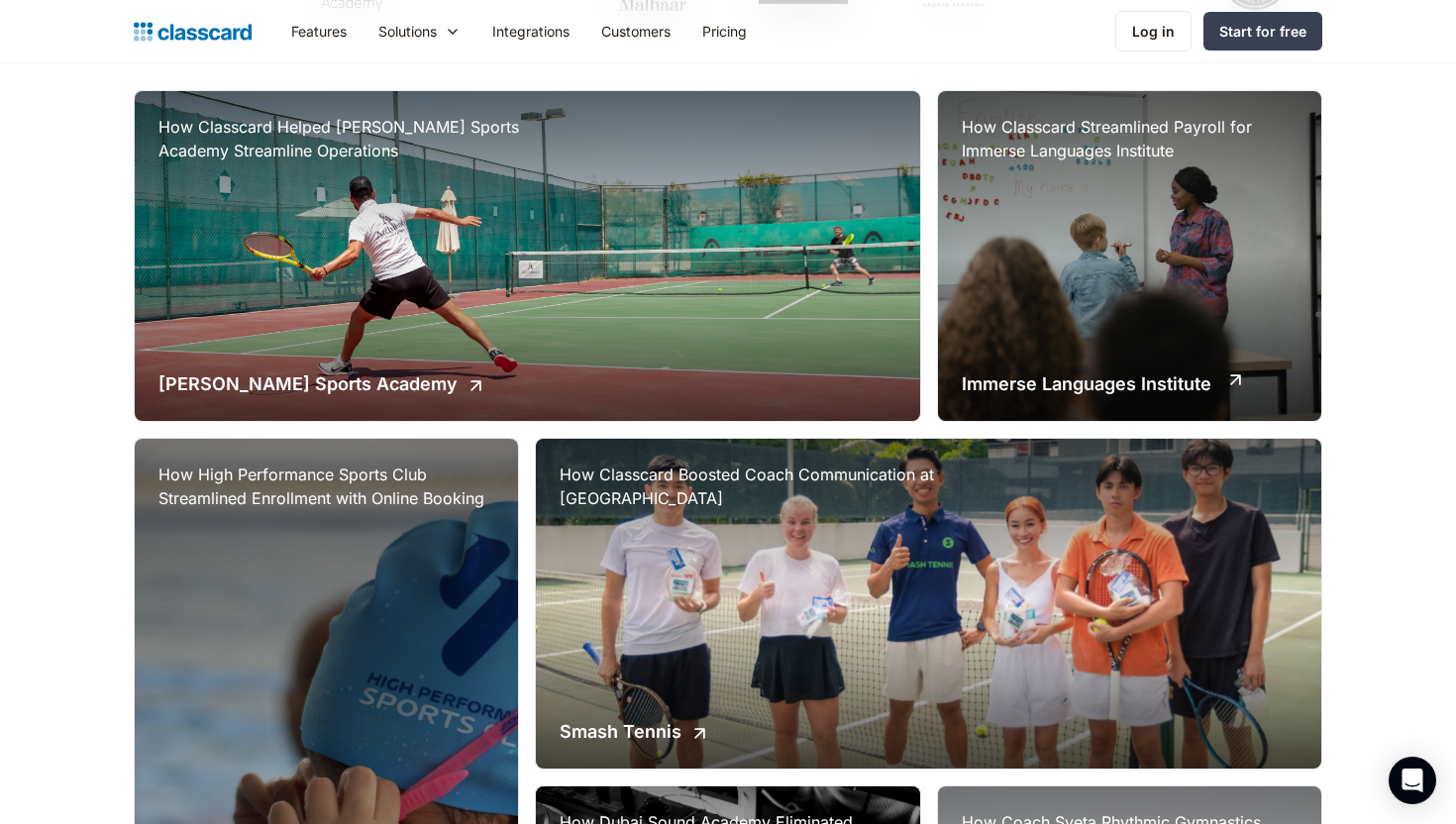 click on "Immerse Languages Institute" at bounding box center [1087, 383] 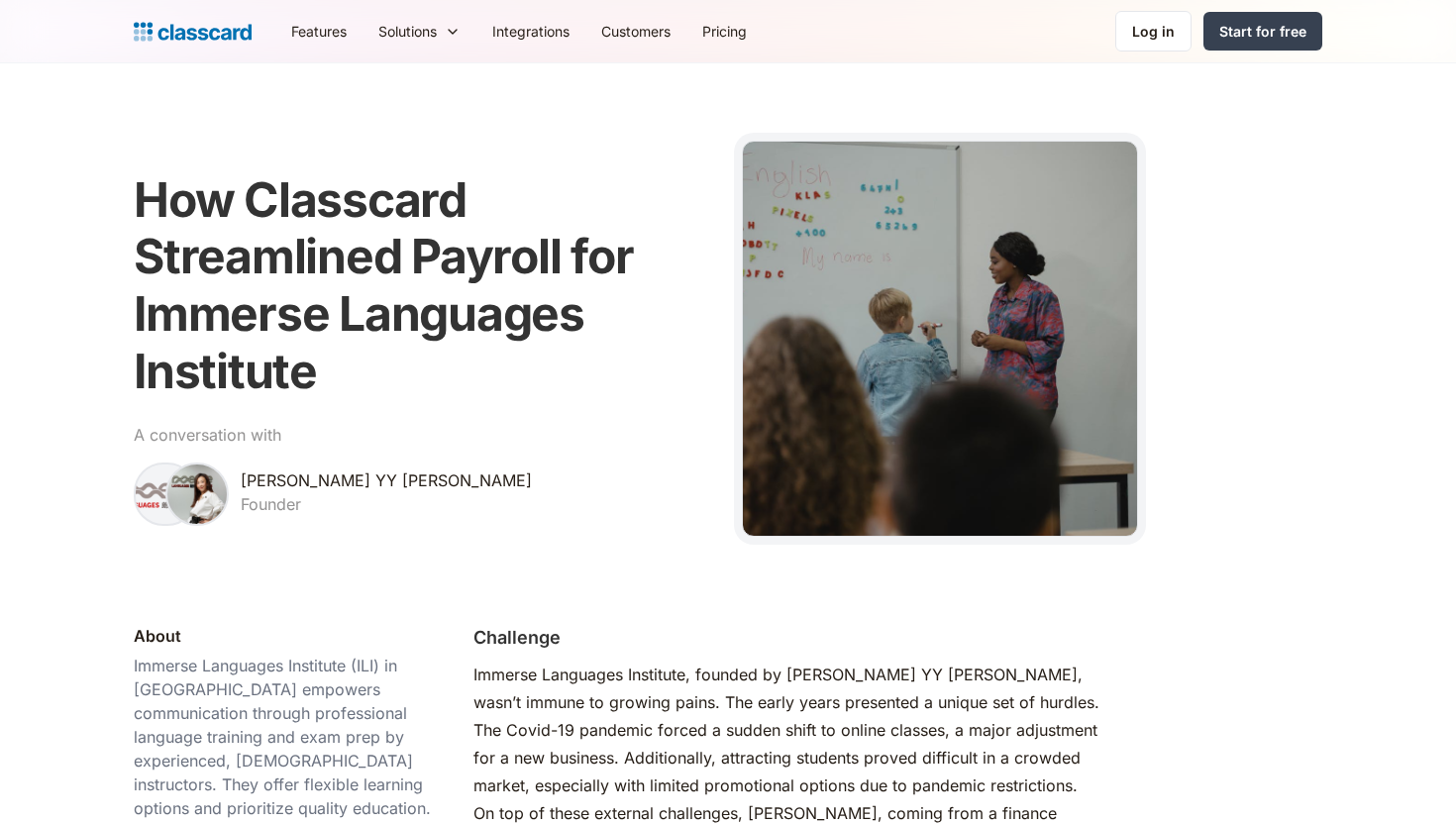 scroll, scrollTop: 0, scrollLeft: 0, axis: both 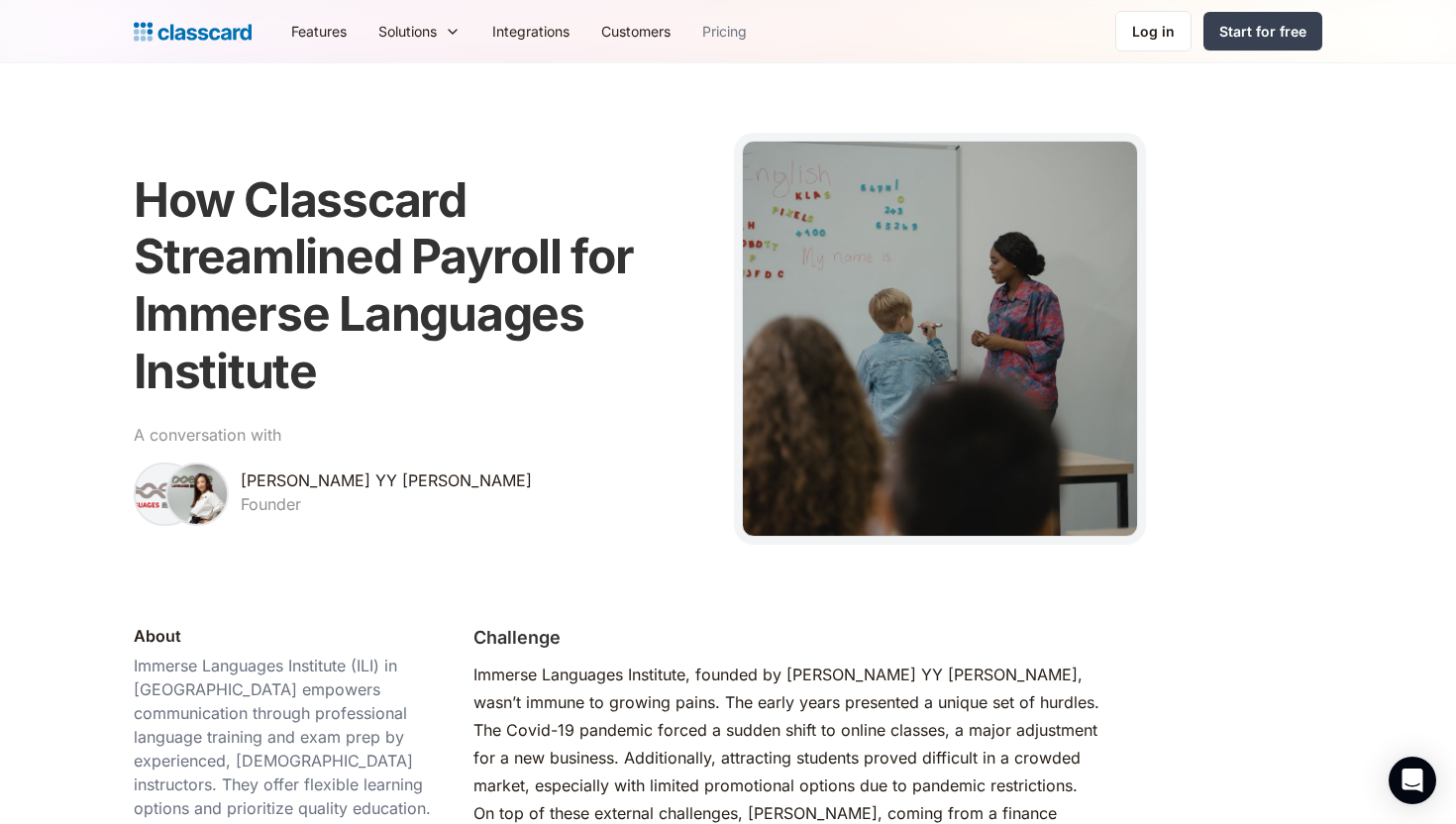 click on "Pricing" at bounding box center [724, 31] 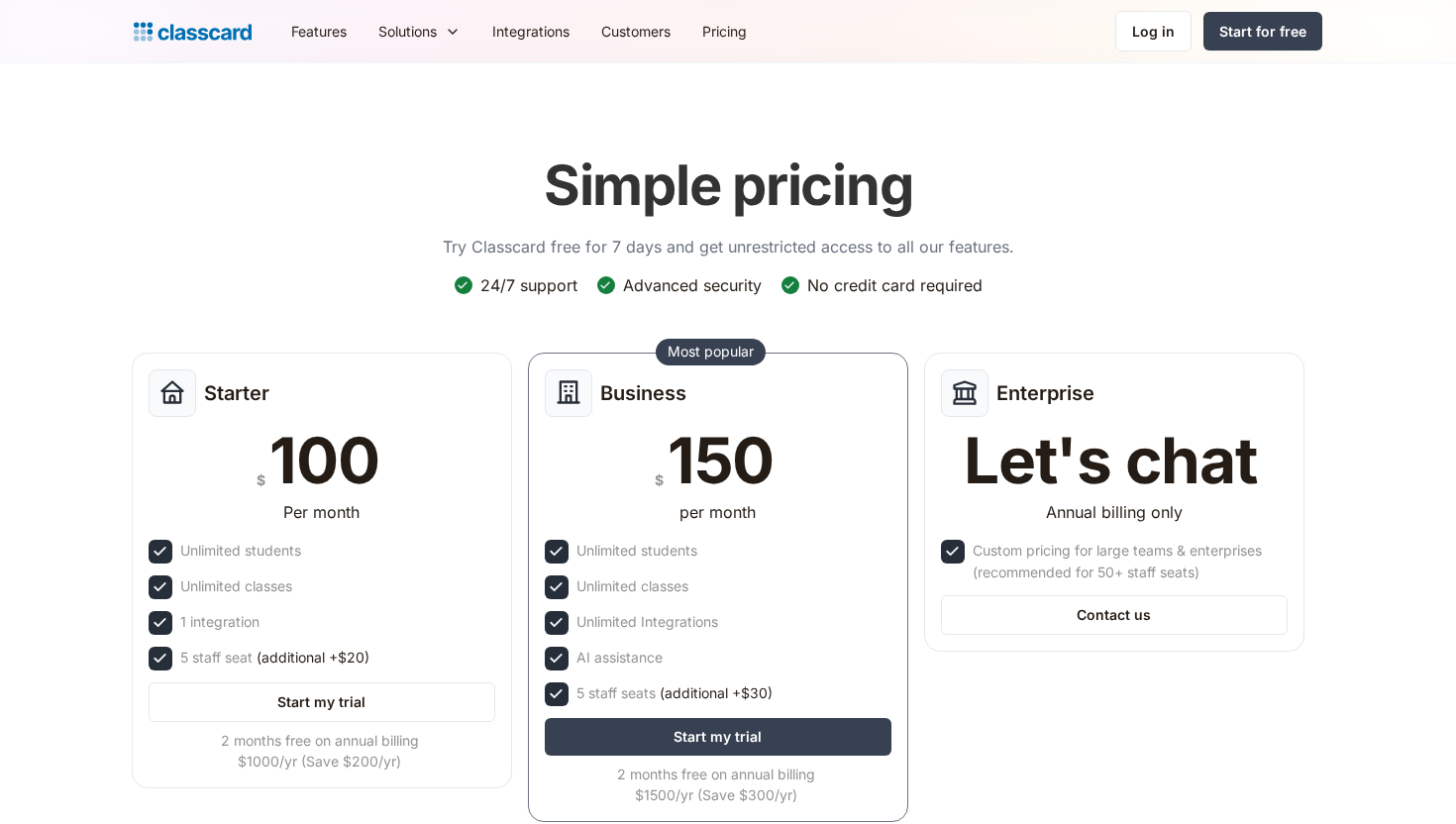 scroll, scrollTop: 0, scrollLeft: 0, axis: both 